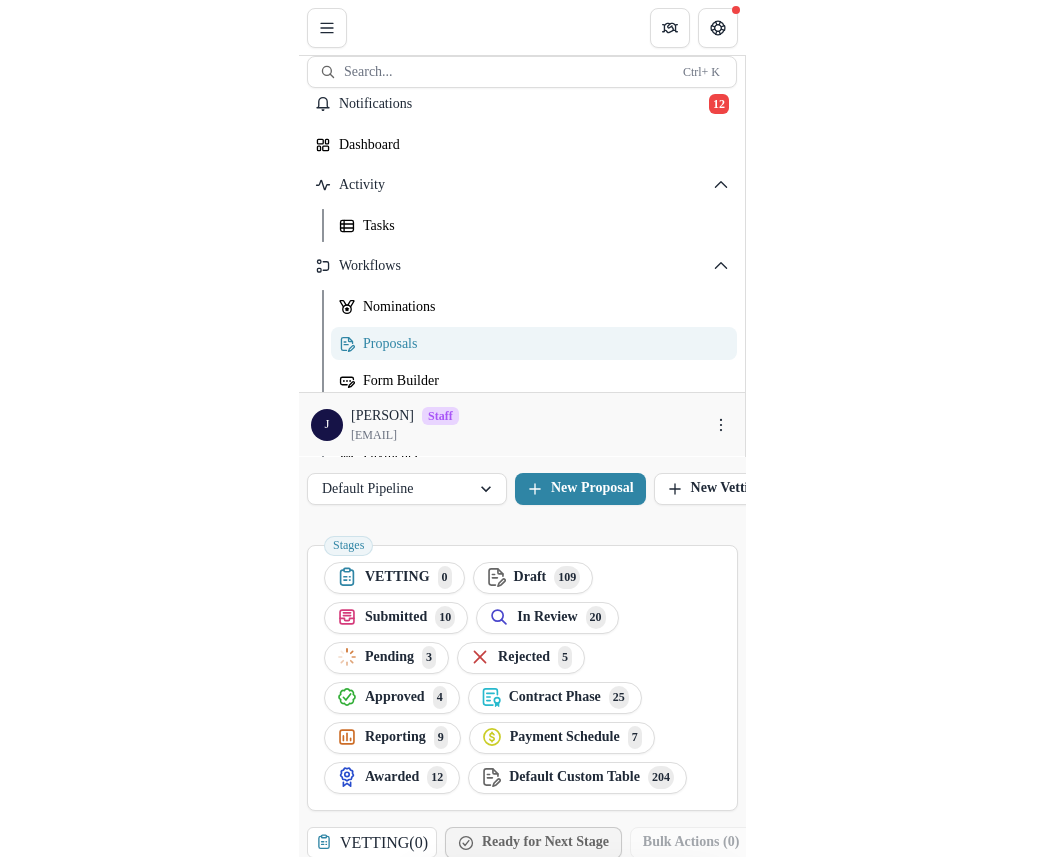 scroll, scrollTop: 0, scrollLeft: 0, axis: both 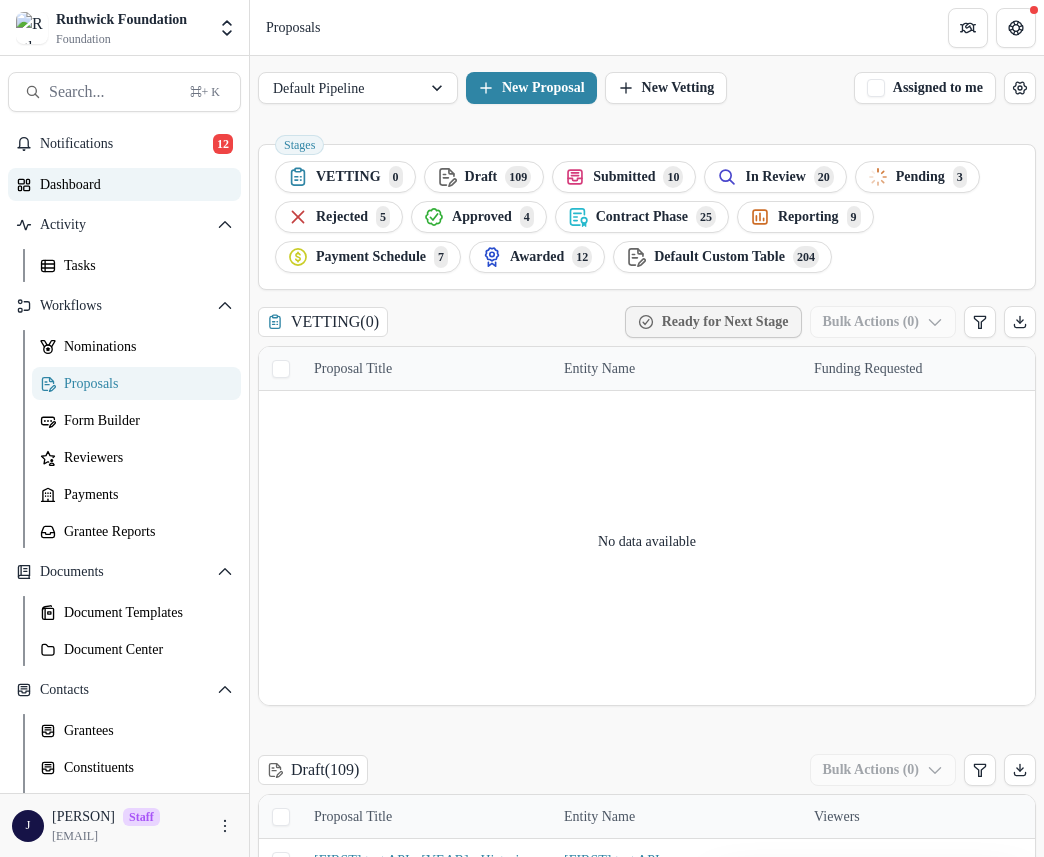 click on "Dashboard" at bounding box center (132, 184) 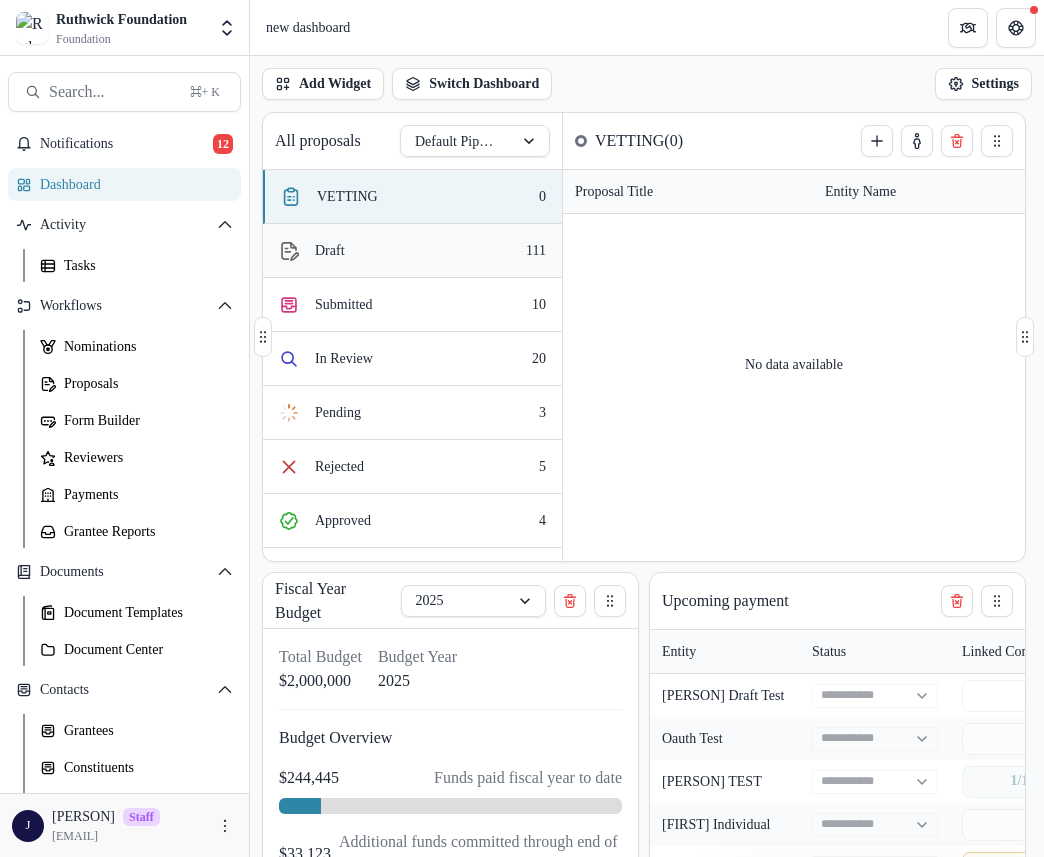 click on "111" at bounding box center [330, 250] 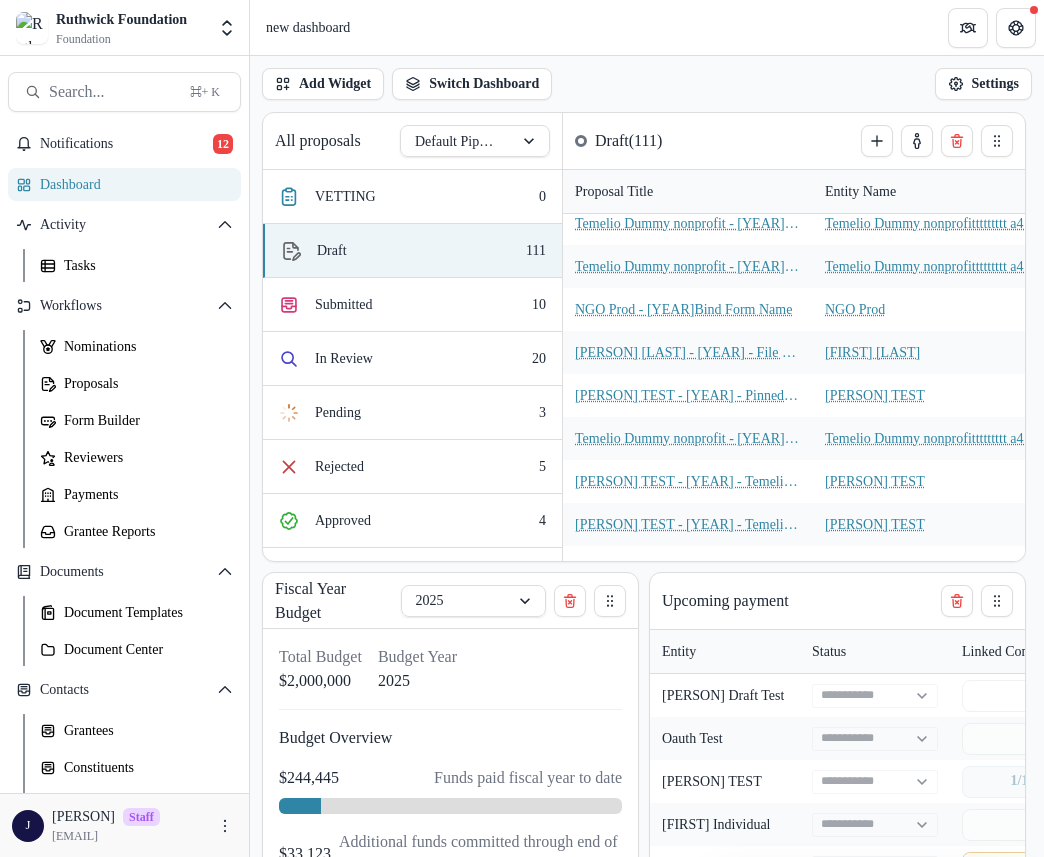 scroll, scrollTop: 4426, scrollLeft: 0, axis: vertical 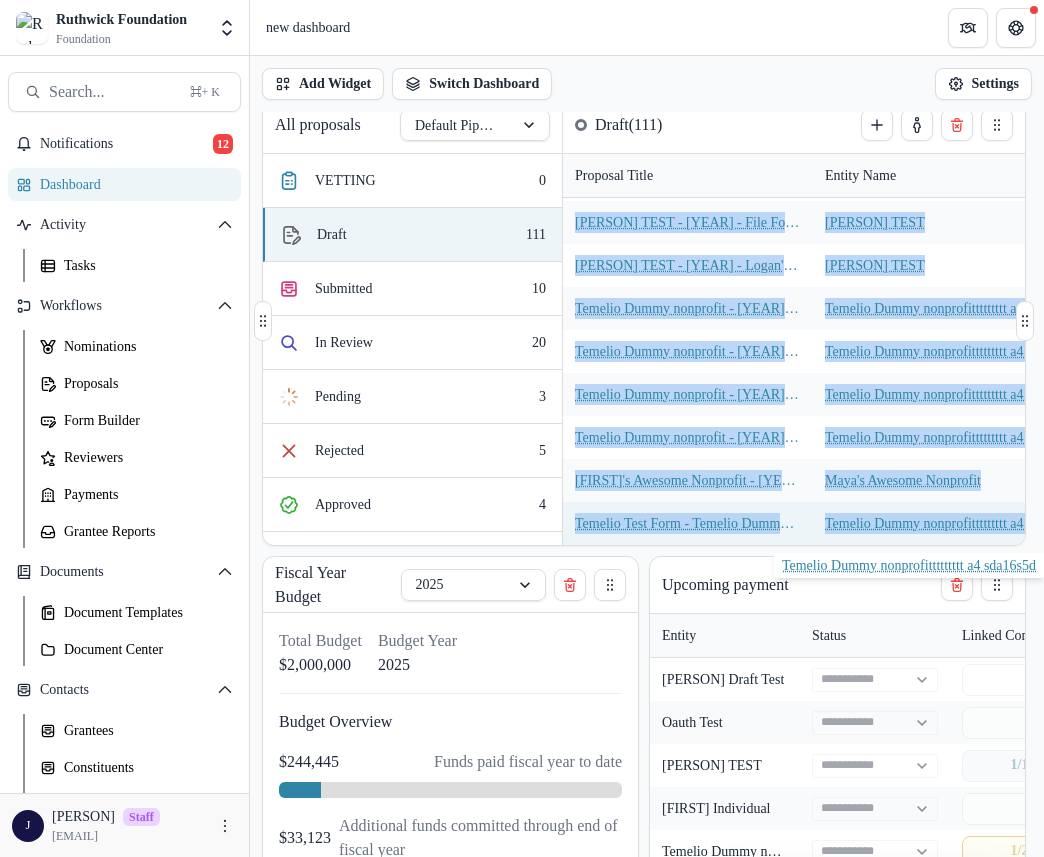 drag, startPoint x: 570, startPoint y: 216, endPoint x: 851, endPoint y: 538, distance: 427.36987 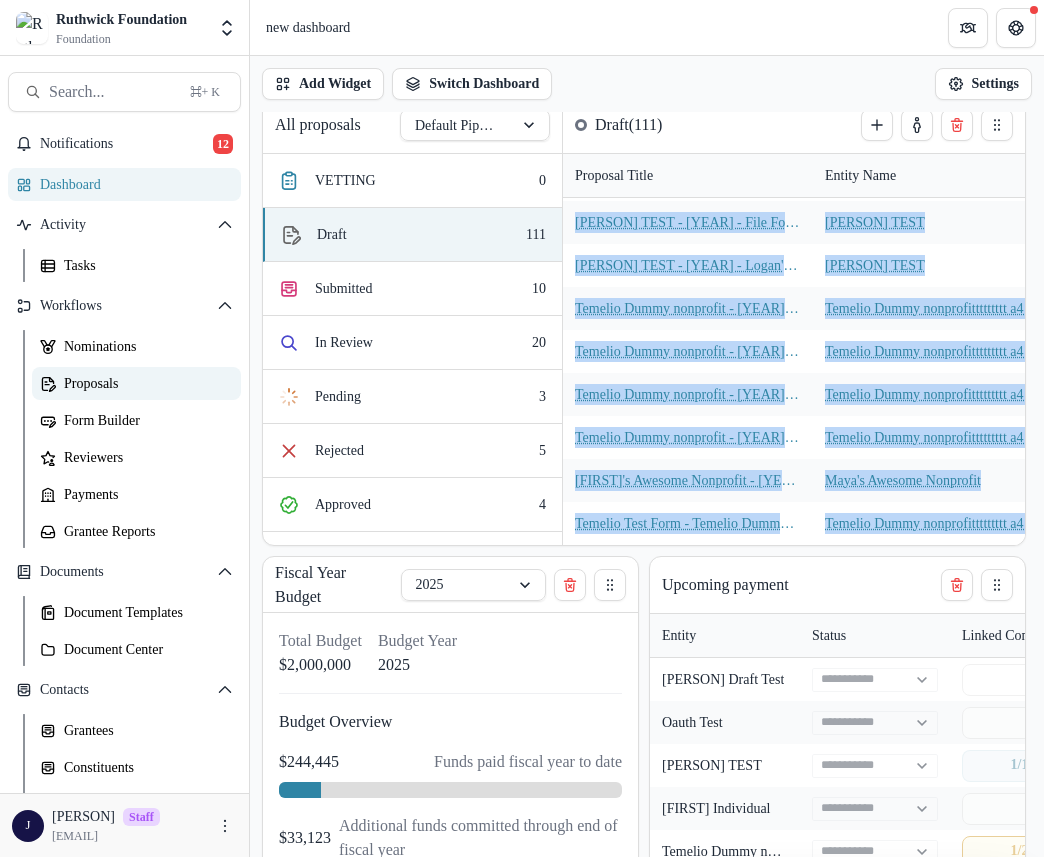 click on "Proposals" at bounding box center (144, 383) 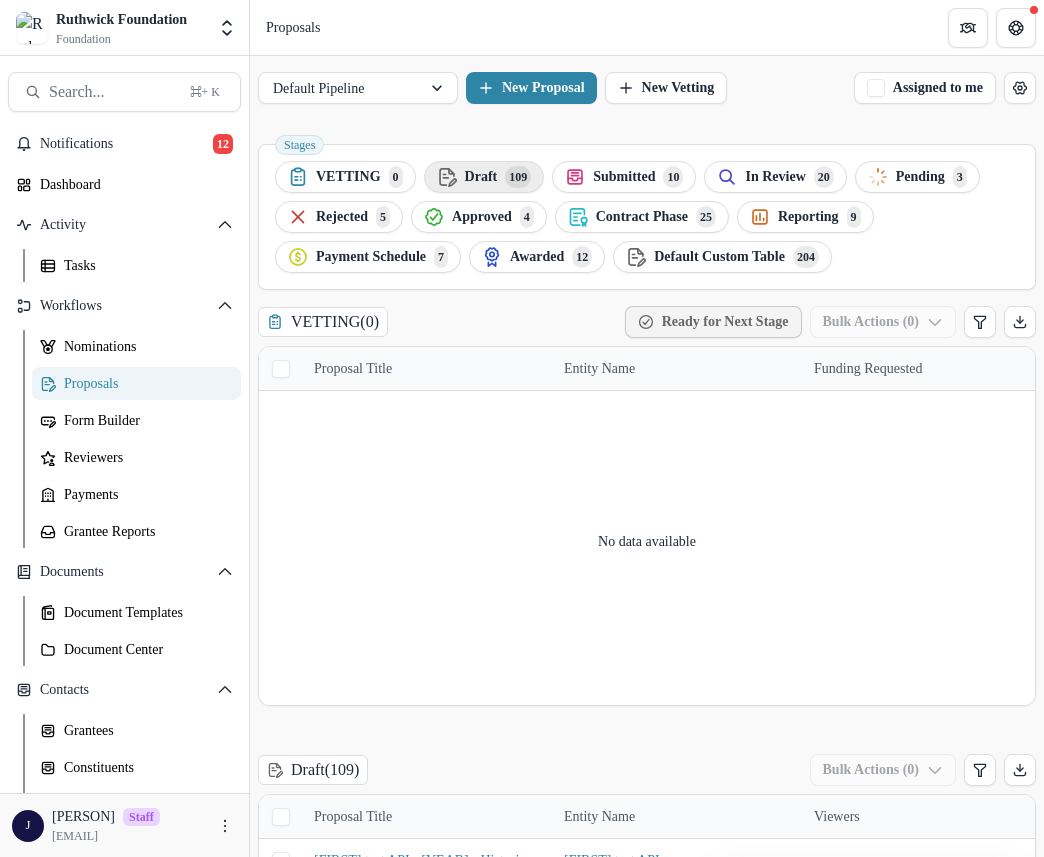 click on "Draft" at bounding box center [348, 177] 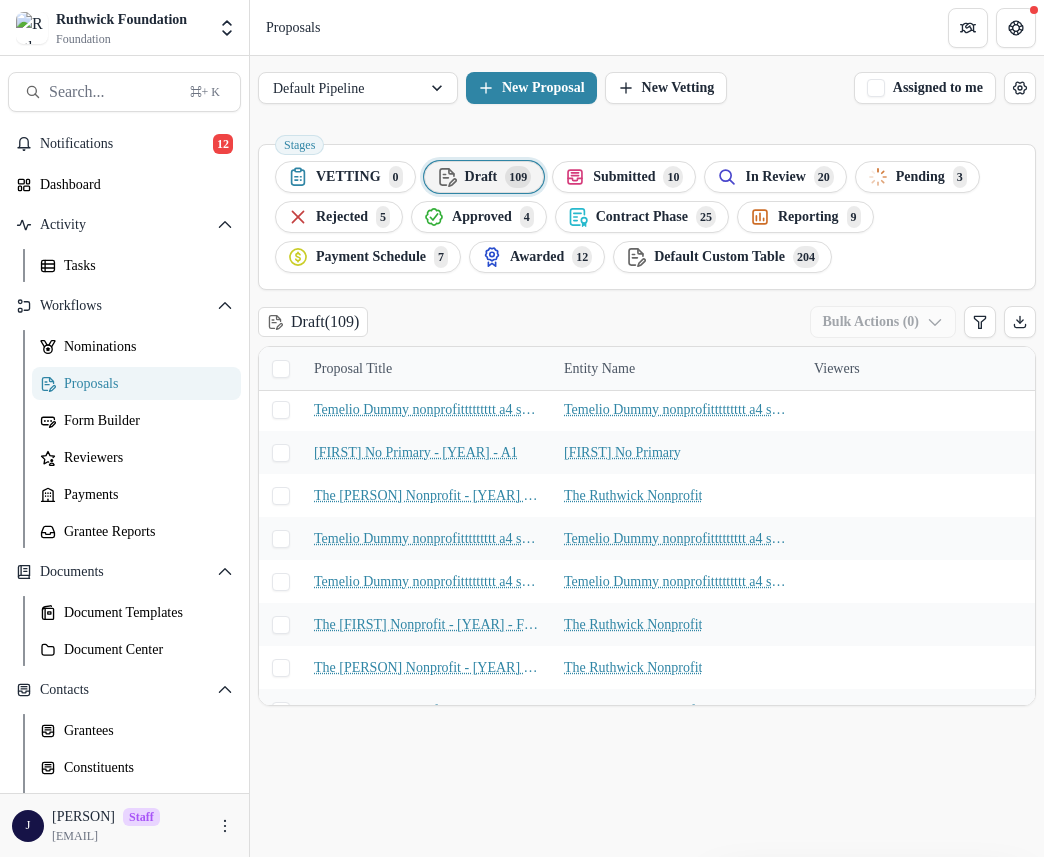scroll, scrollTop: 0, scrollLeft: 0, axis: both 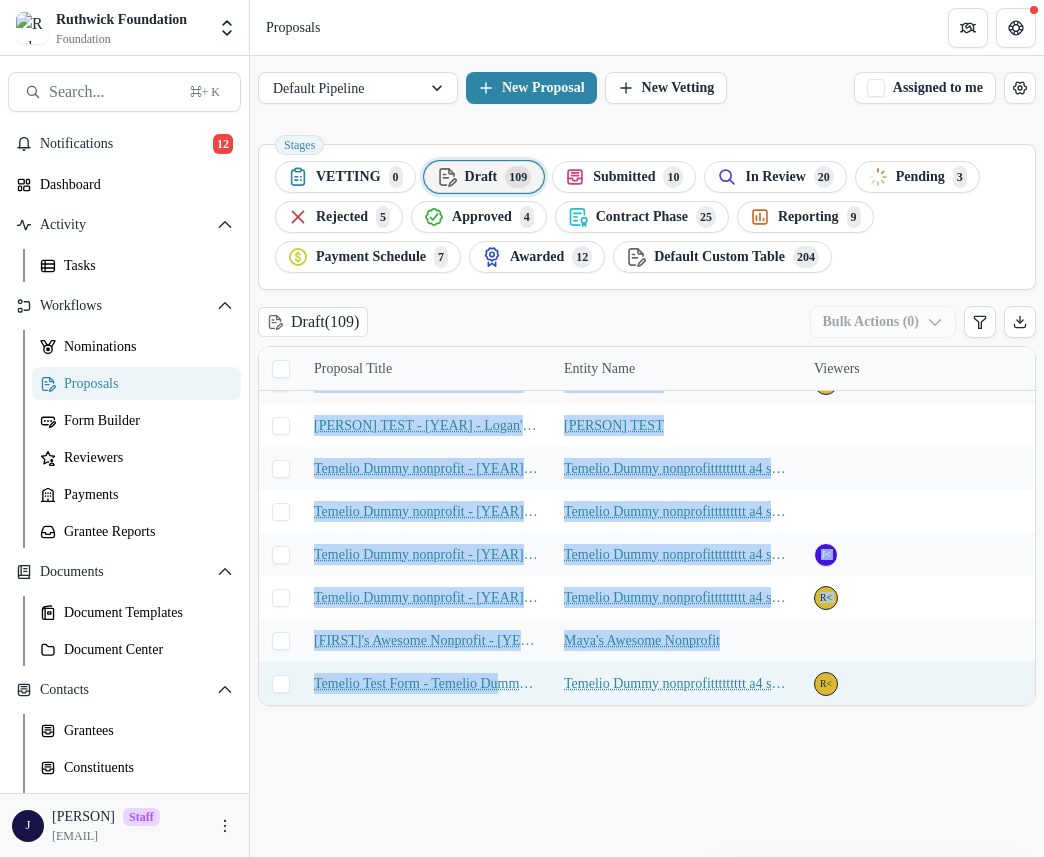 drag, startPoint x: 296, startPoint y: 394, endPoint x: 531, endPoint y: 683, distance: 372.48624 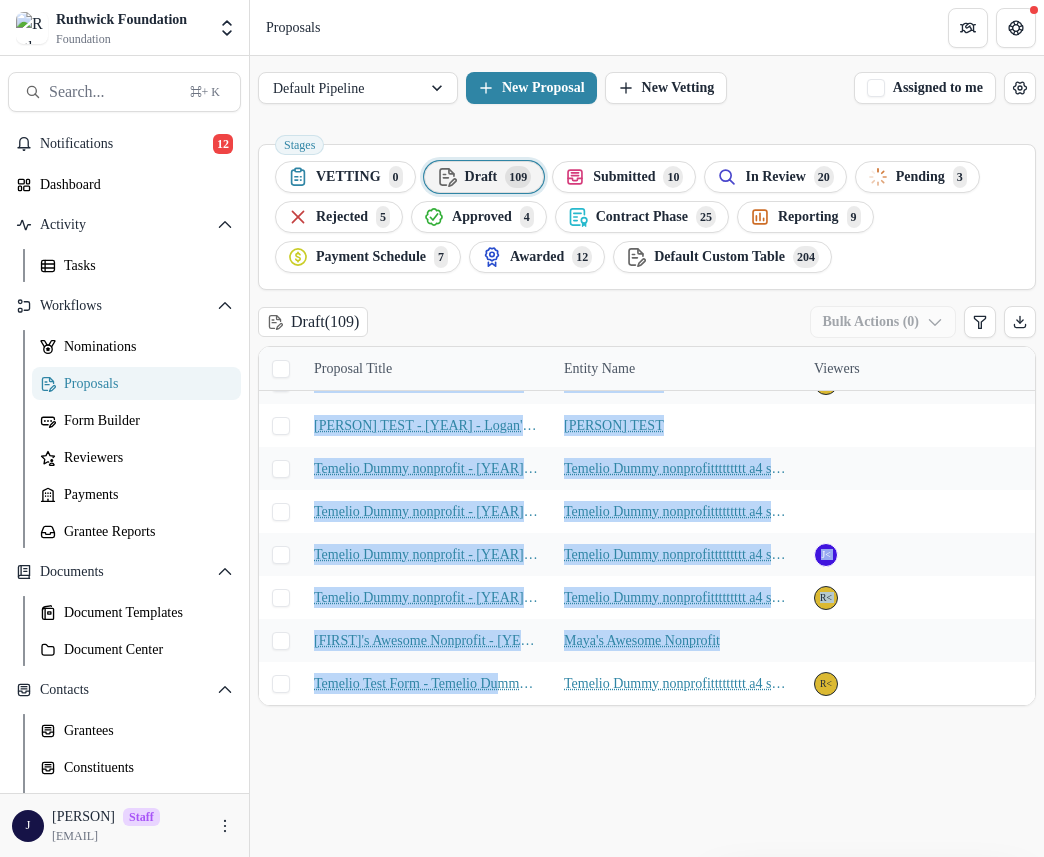 click on "Proposal Title" at bounding box center [353, 368] 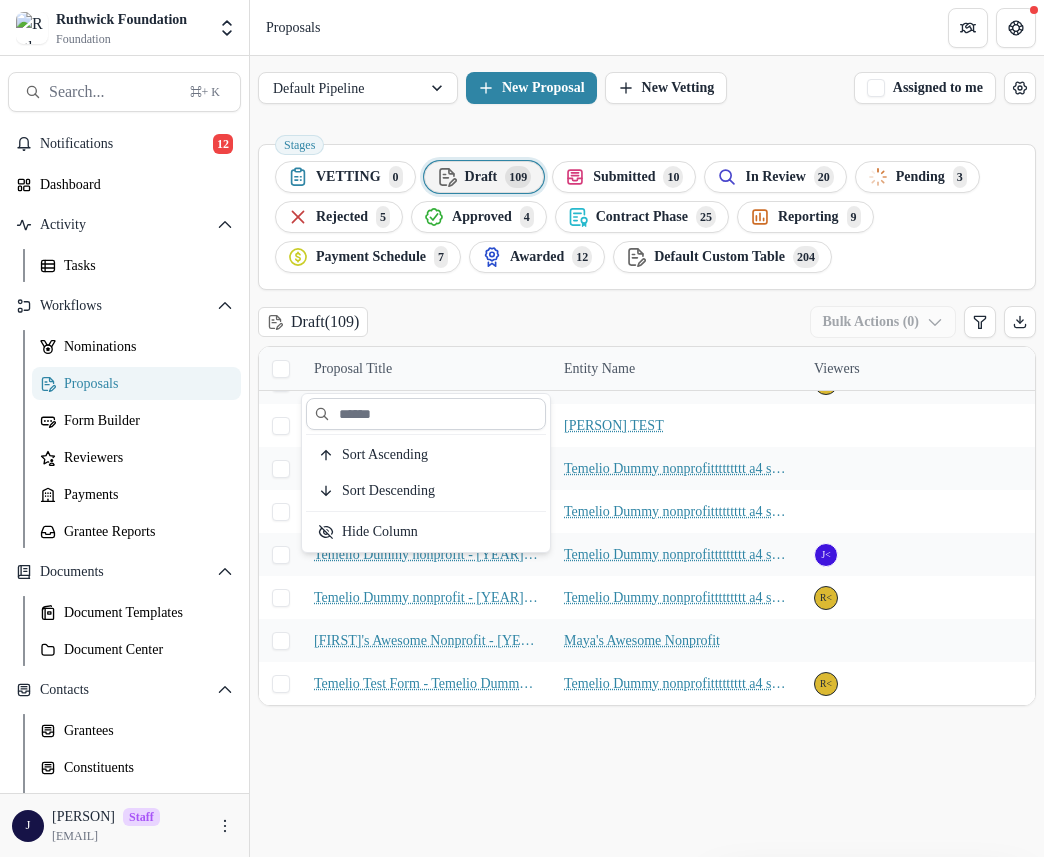 click at bounding box center (426, 414) 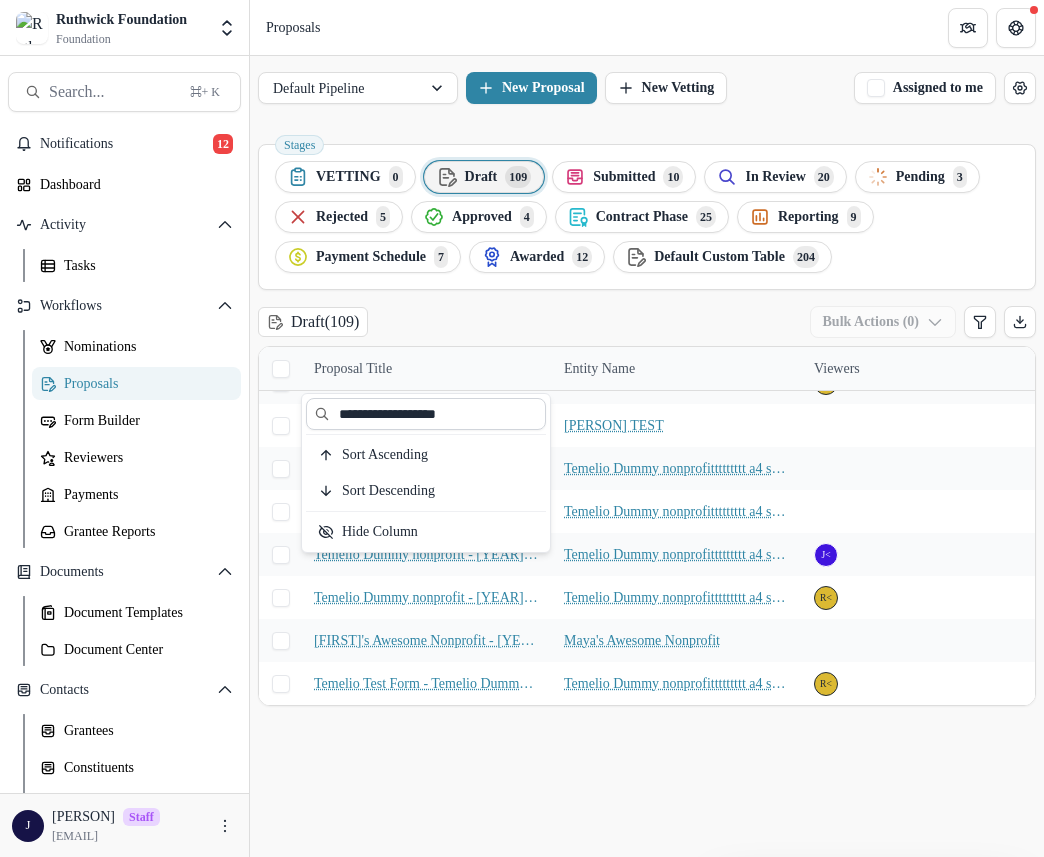 scroll, scrollTop: 0, scrollLeft: 0, axis: both 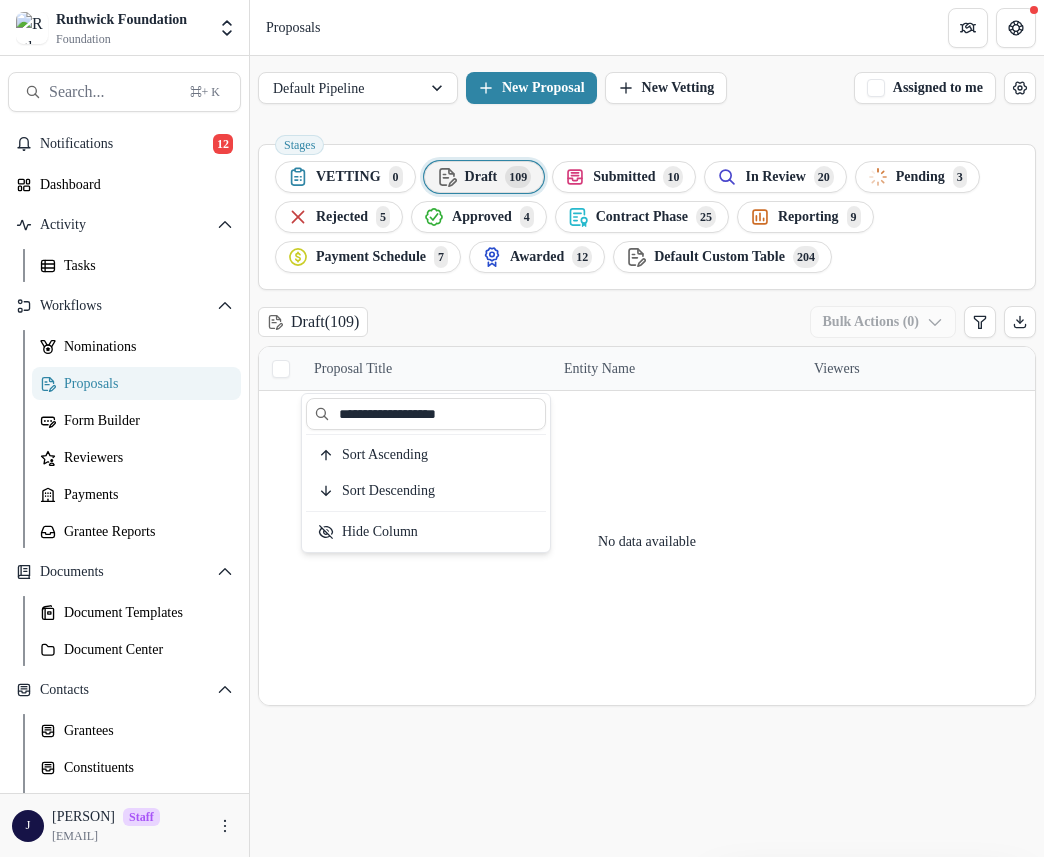 type on "**********" 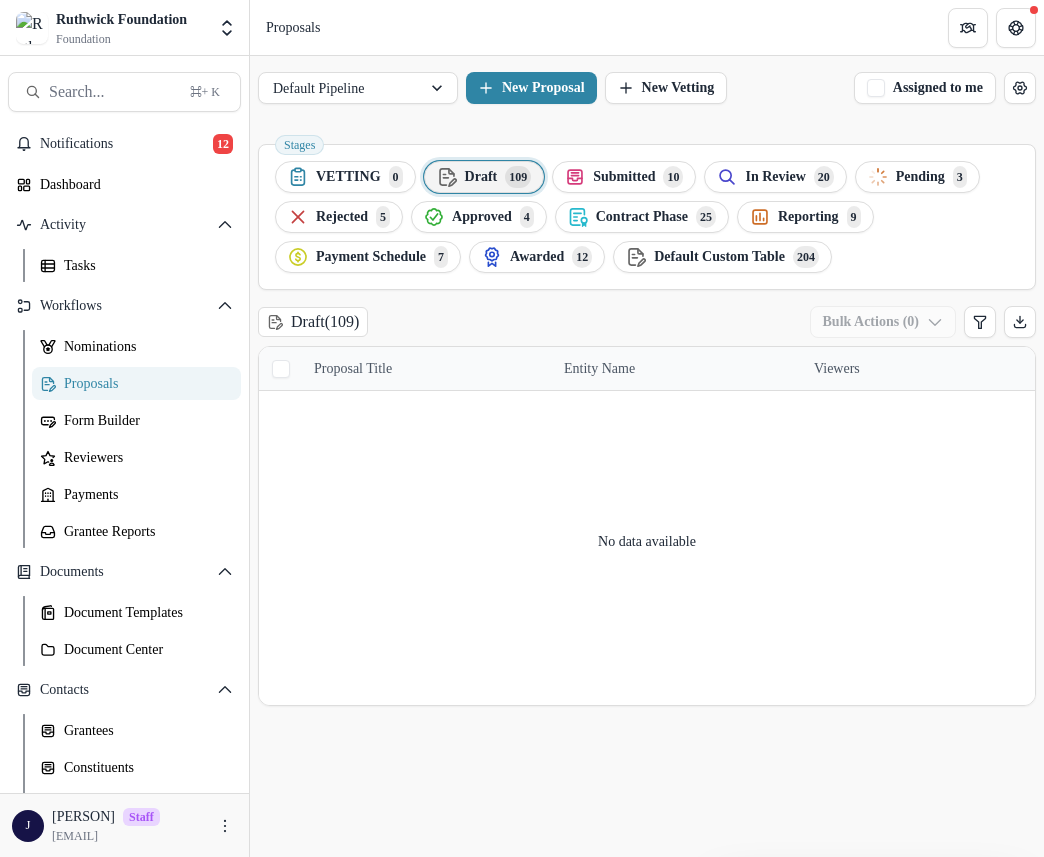 click on "No data available" at bounding box center [647, 541] 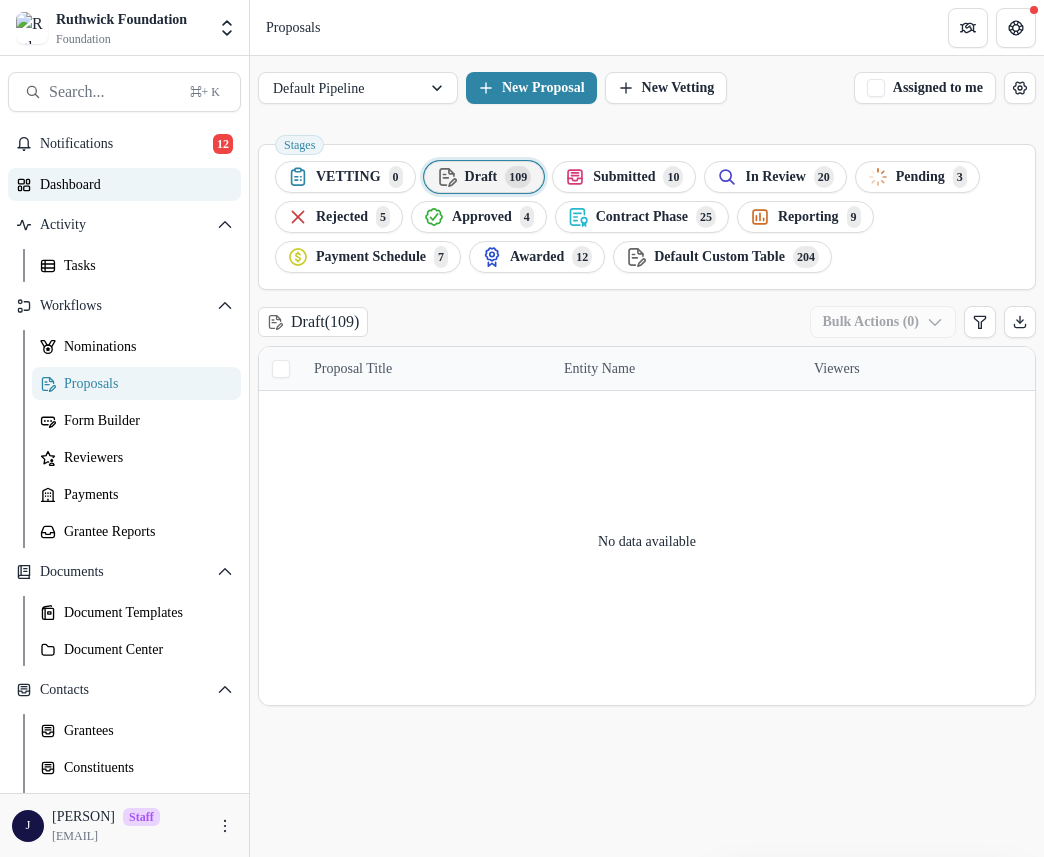 click on "Dashboard" at bounding box center (132, 184) 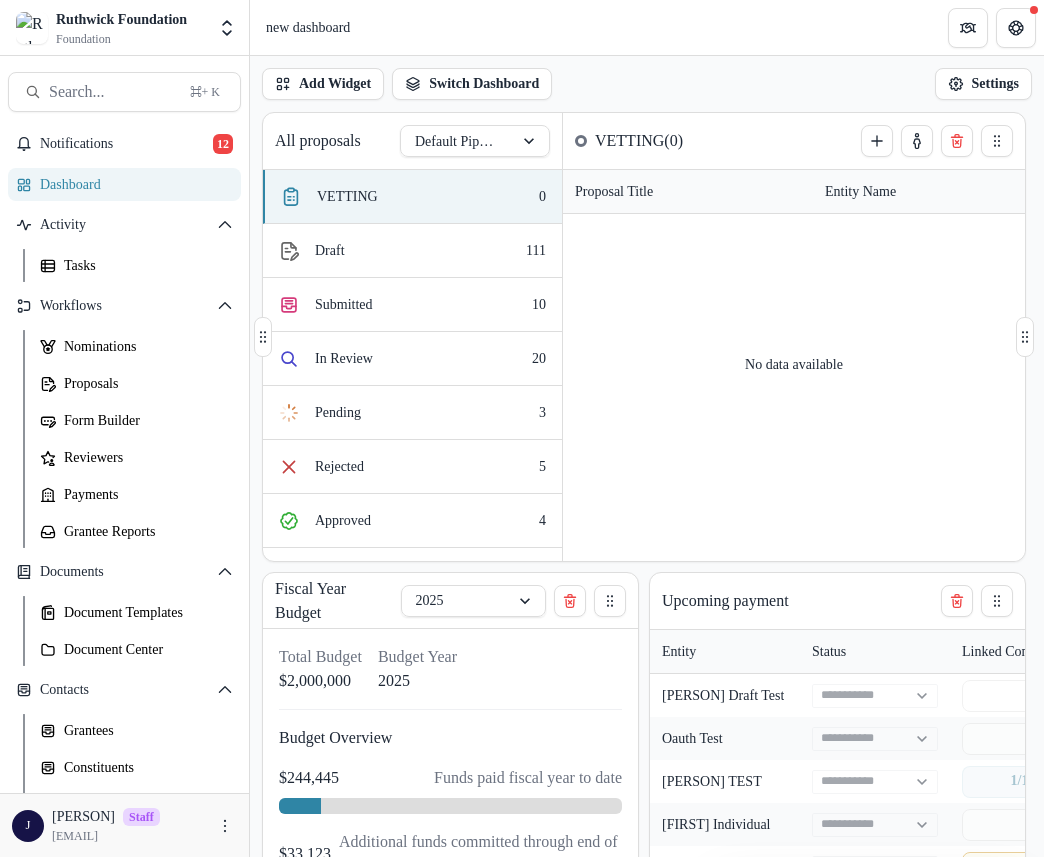 click on "Proposal Title" at bounding box center (614, 191) 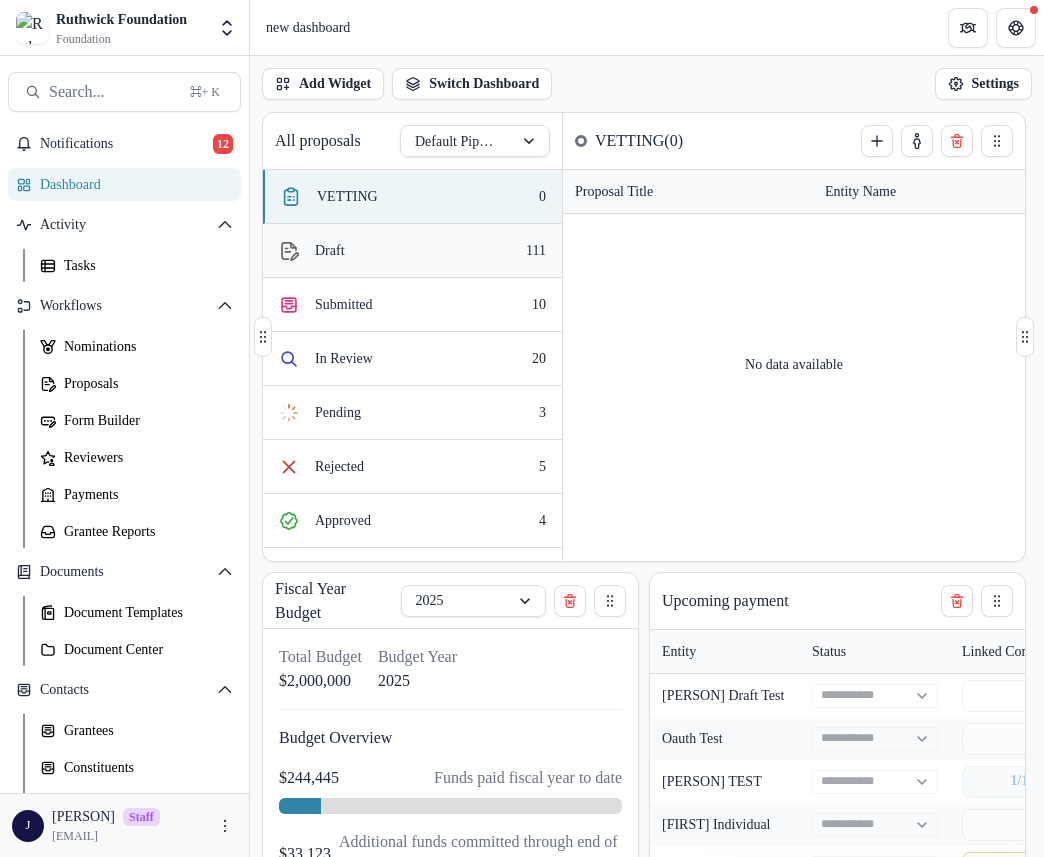 click on "Draft 111" at bounding box center [412, 251] 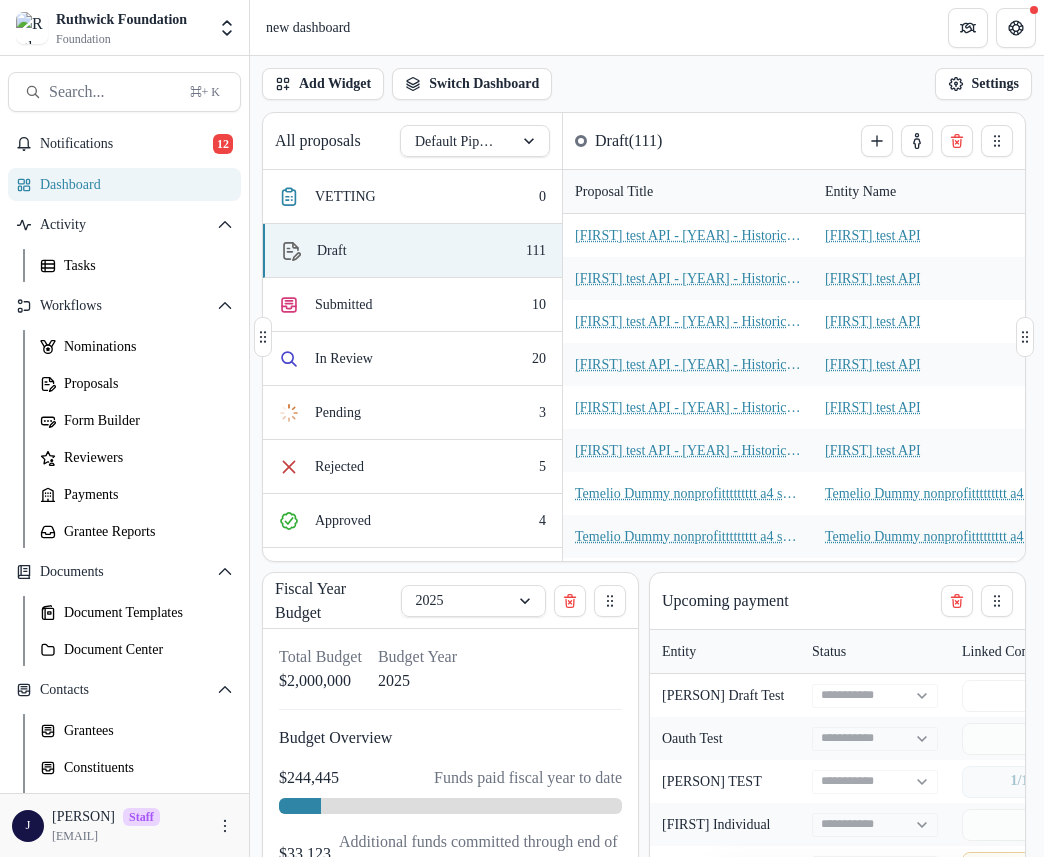 click on "Proposal Title" at bounding box center (614, 191) 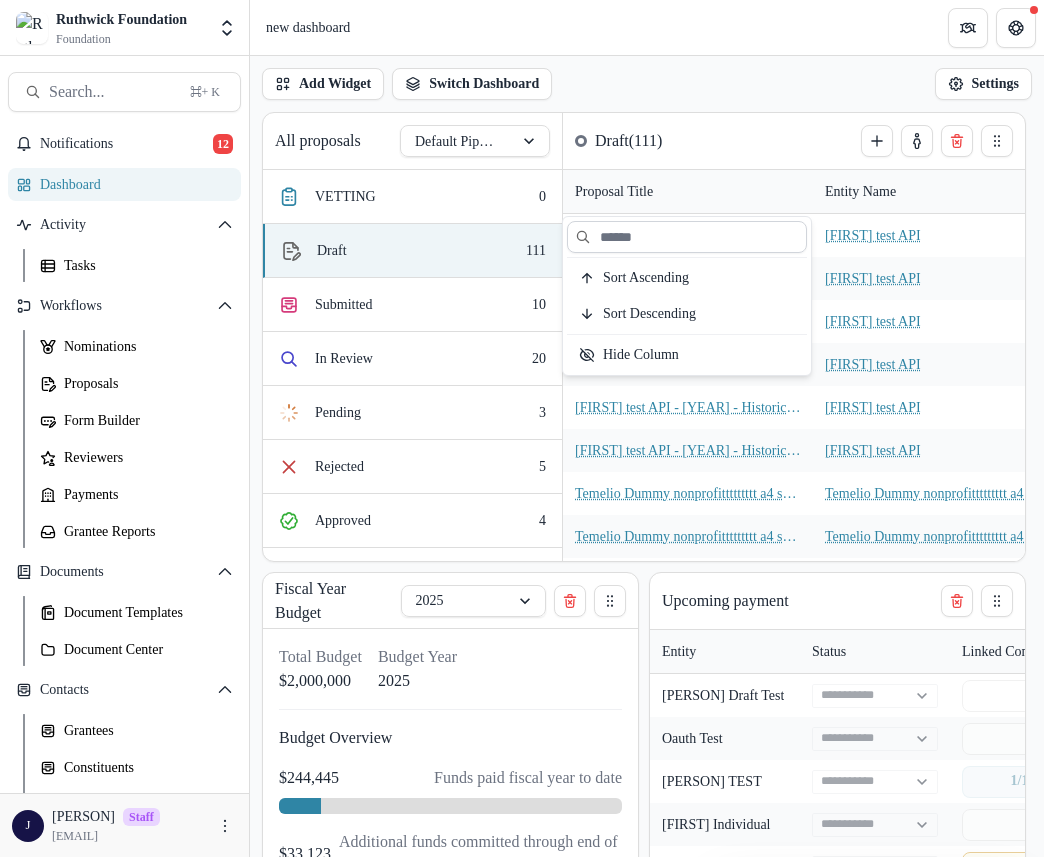 click at bounding box center (687, 237) 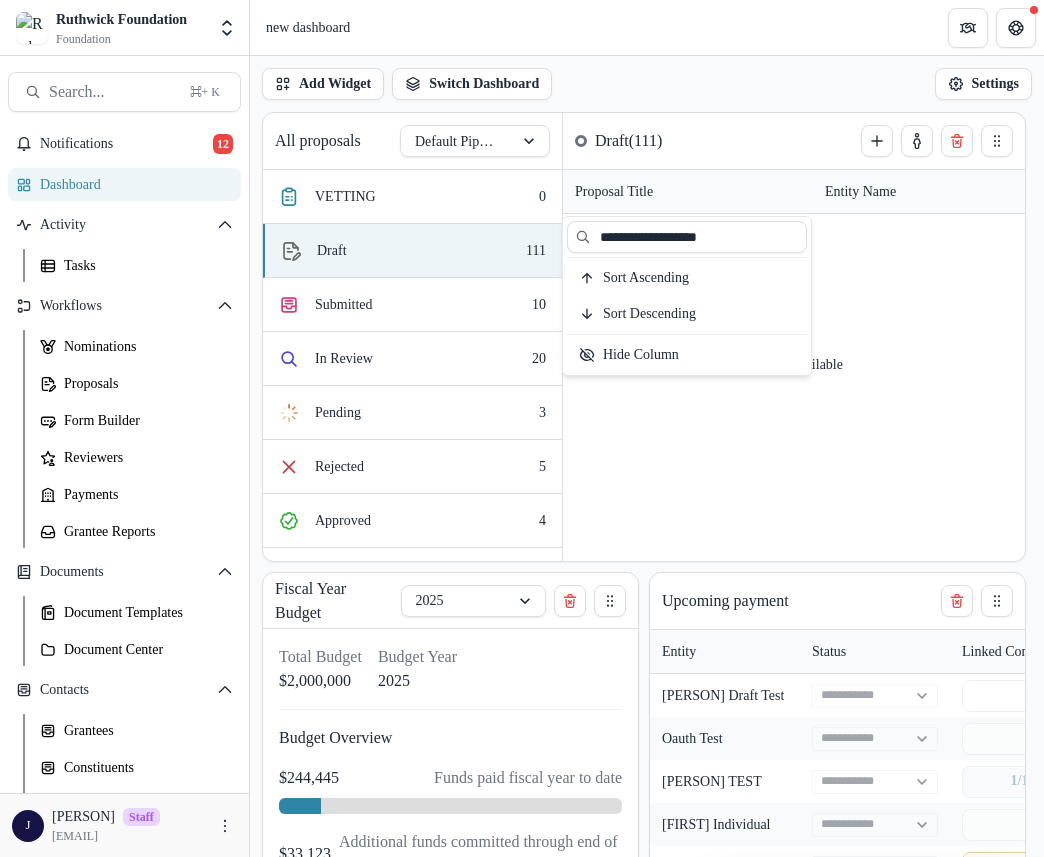 type on "**********" 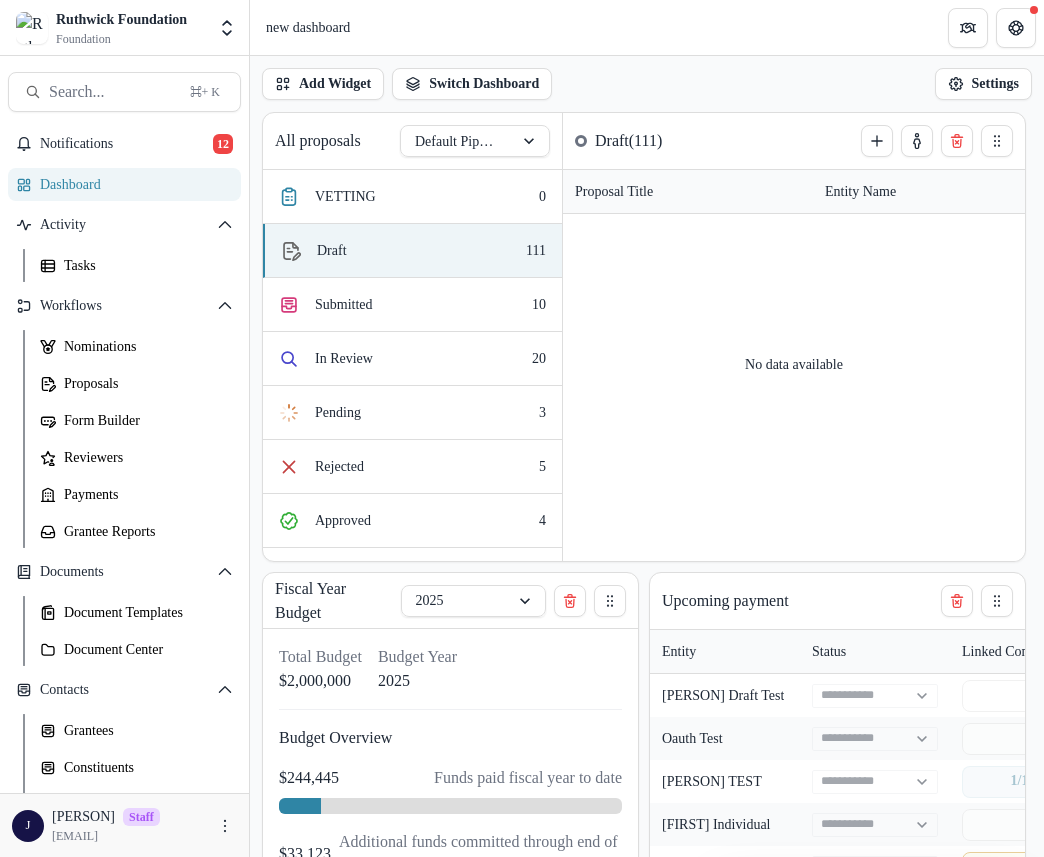 click on "Add Widget Switch Dashboard new dashboard My other 1 Finance Dash New Dashboard Settings" at bounding box center [647, 84] 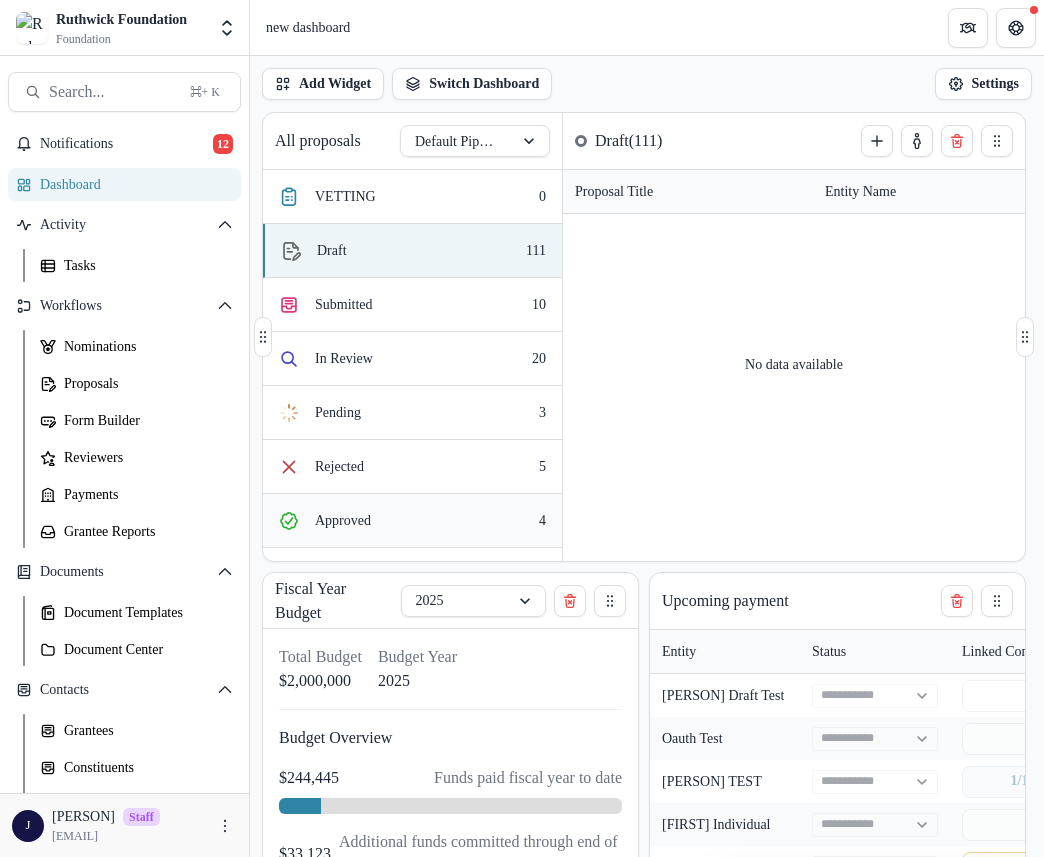 scroll, scrollTop: 202, scrollLeft: 0, axis: vertical 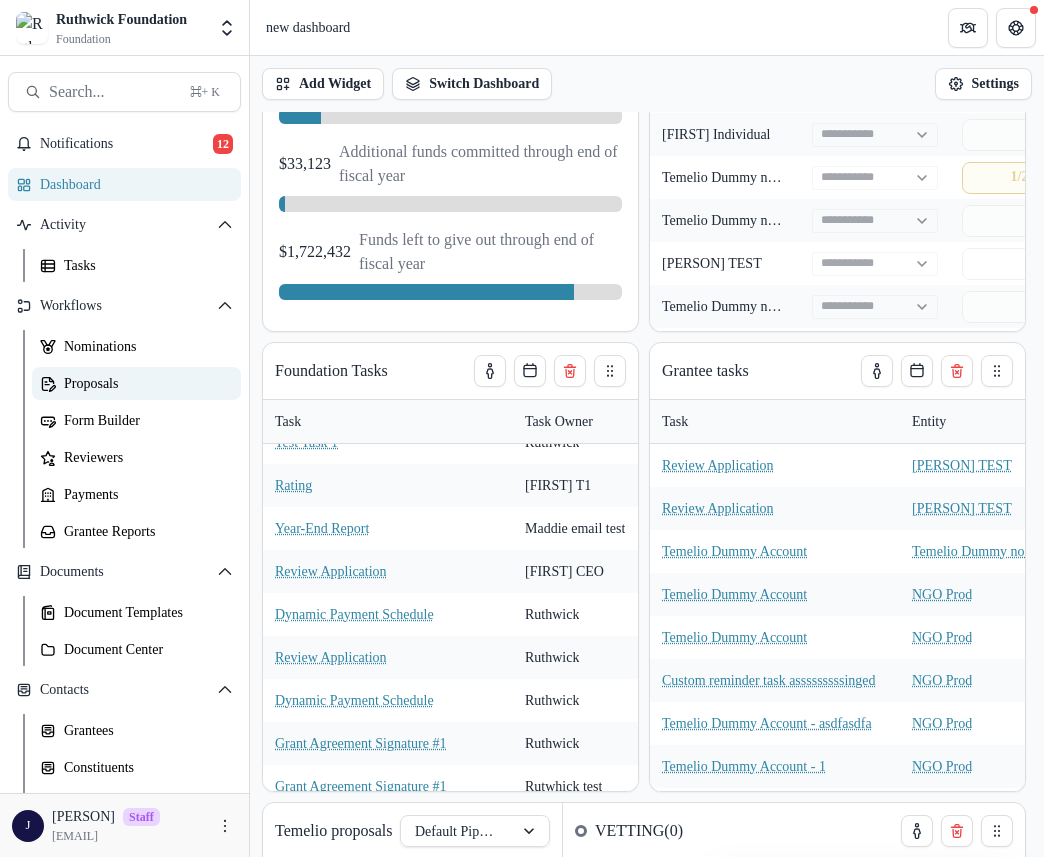 click on "Proposals" at bounding box center (144, 383) 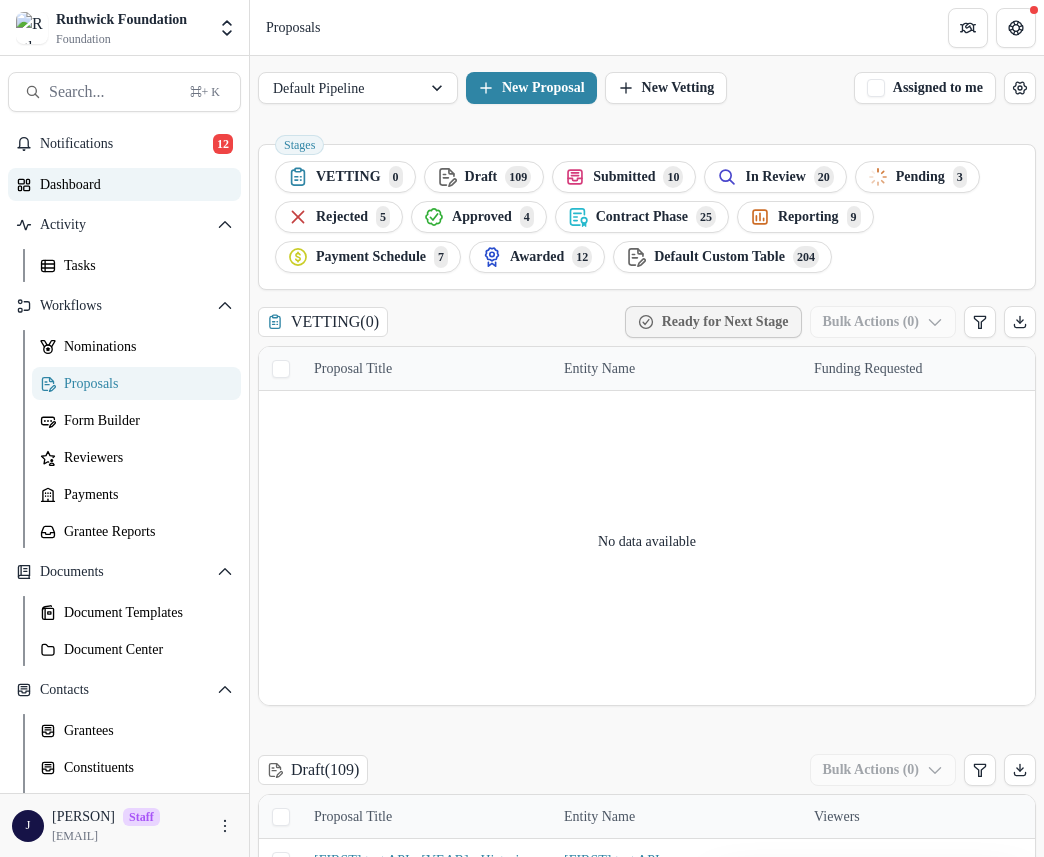 click on "Dashboard" at bounding box center (132, 184) 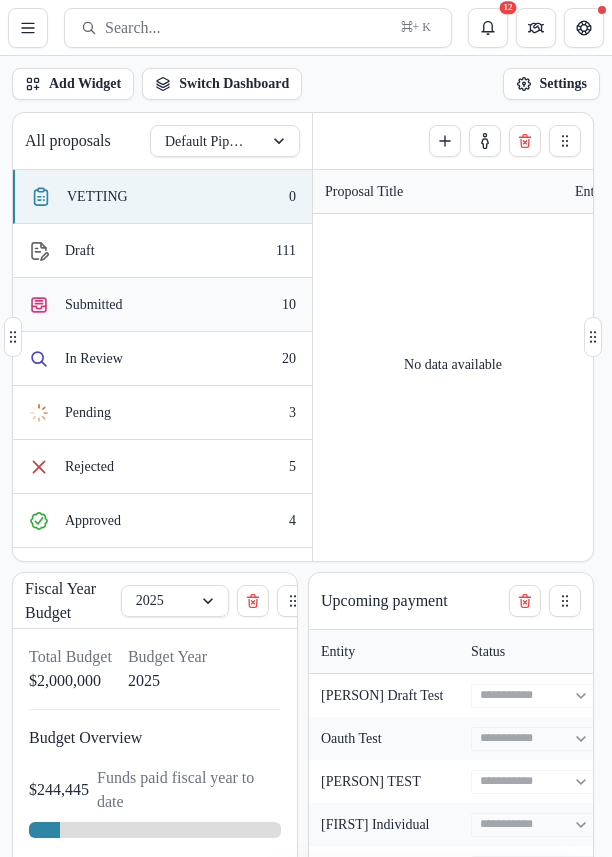 click on "Submitted 10" at bounding box center (162, 305) 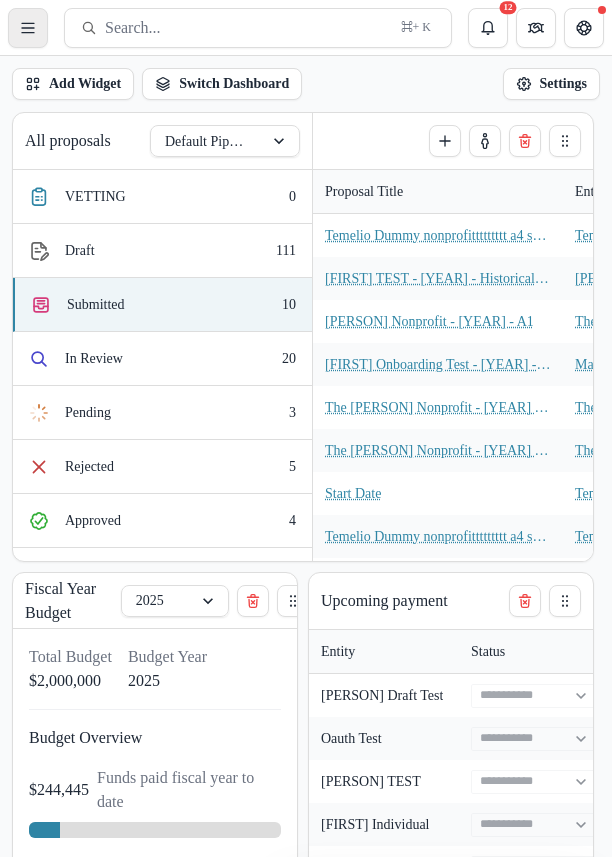 click at bounding box center [28, 28] 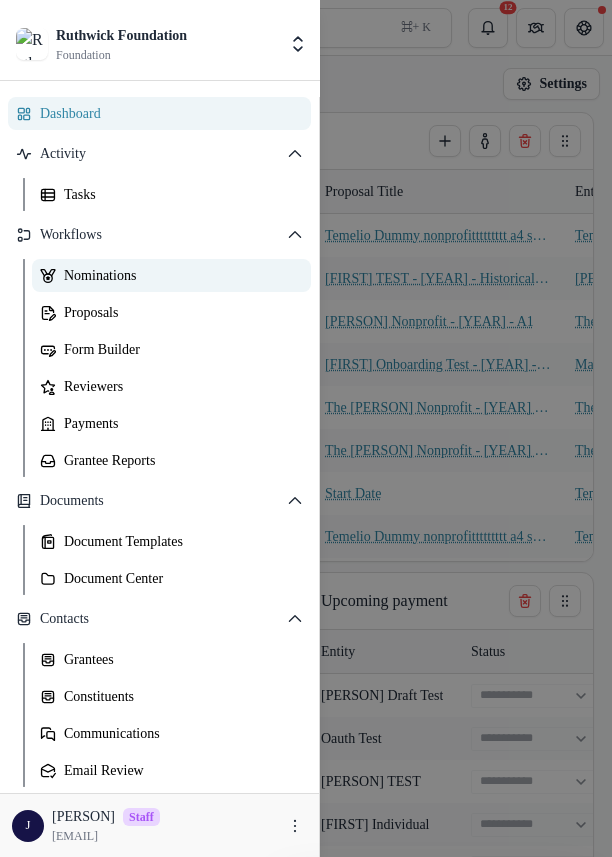 click on "Nominations" at bounding box center (179, 275) 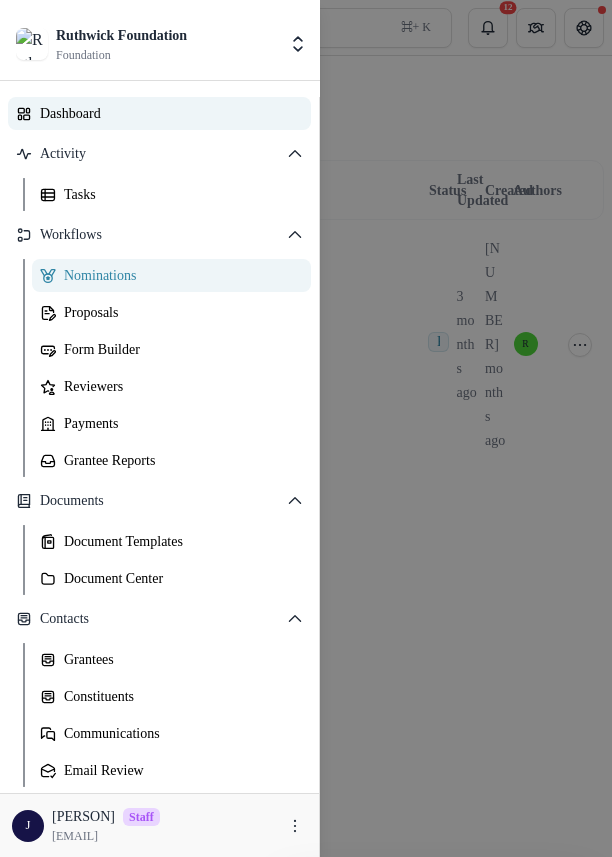 click on "Dashboard" at bounding box center [167, 113] 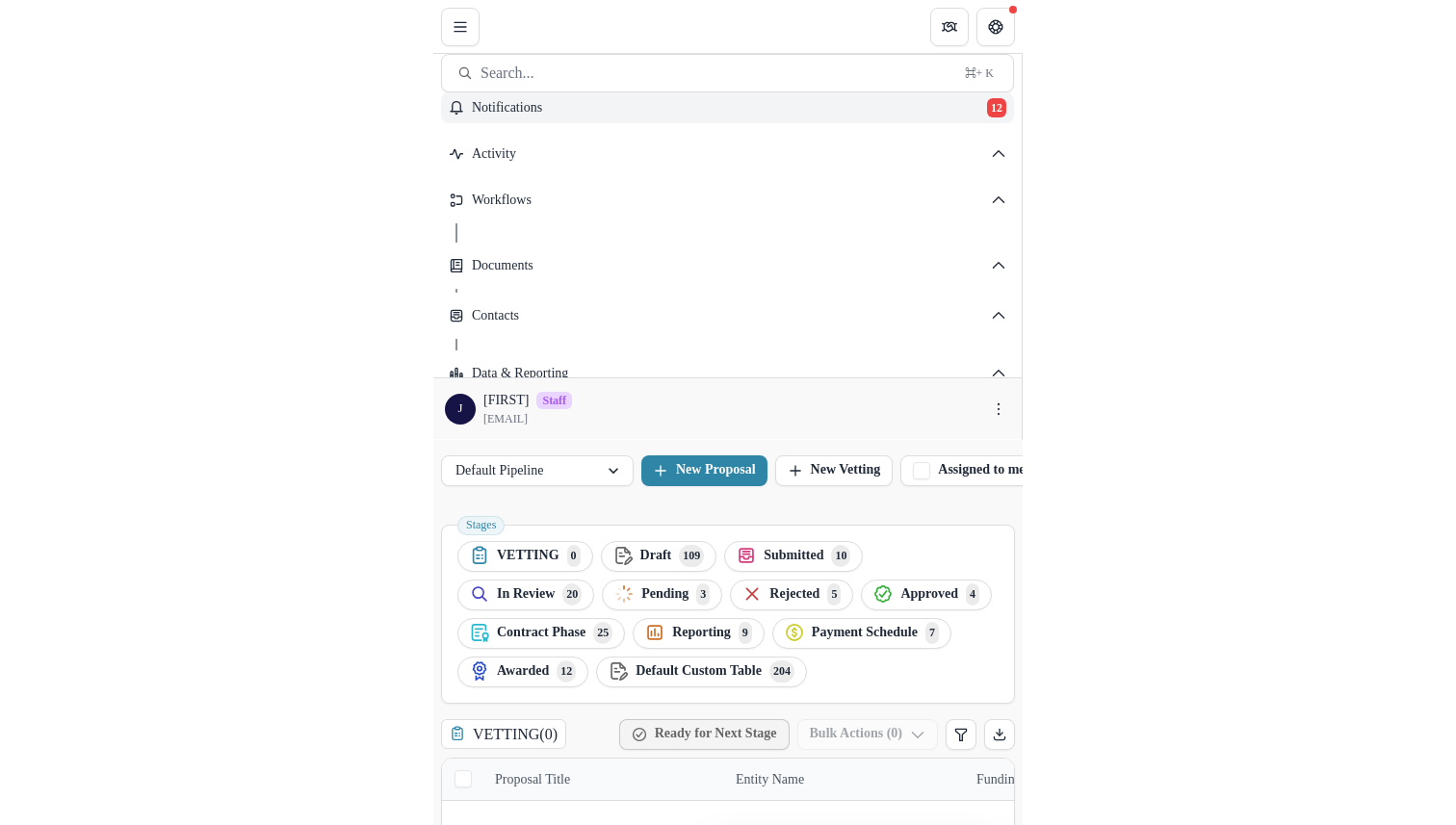 scroll, scrollTop: 0, scrollLeft: 0, axis: both 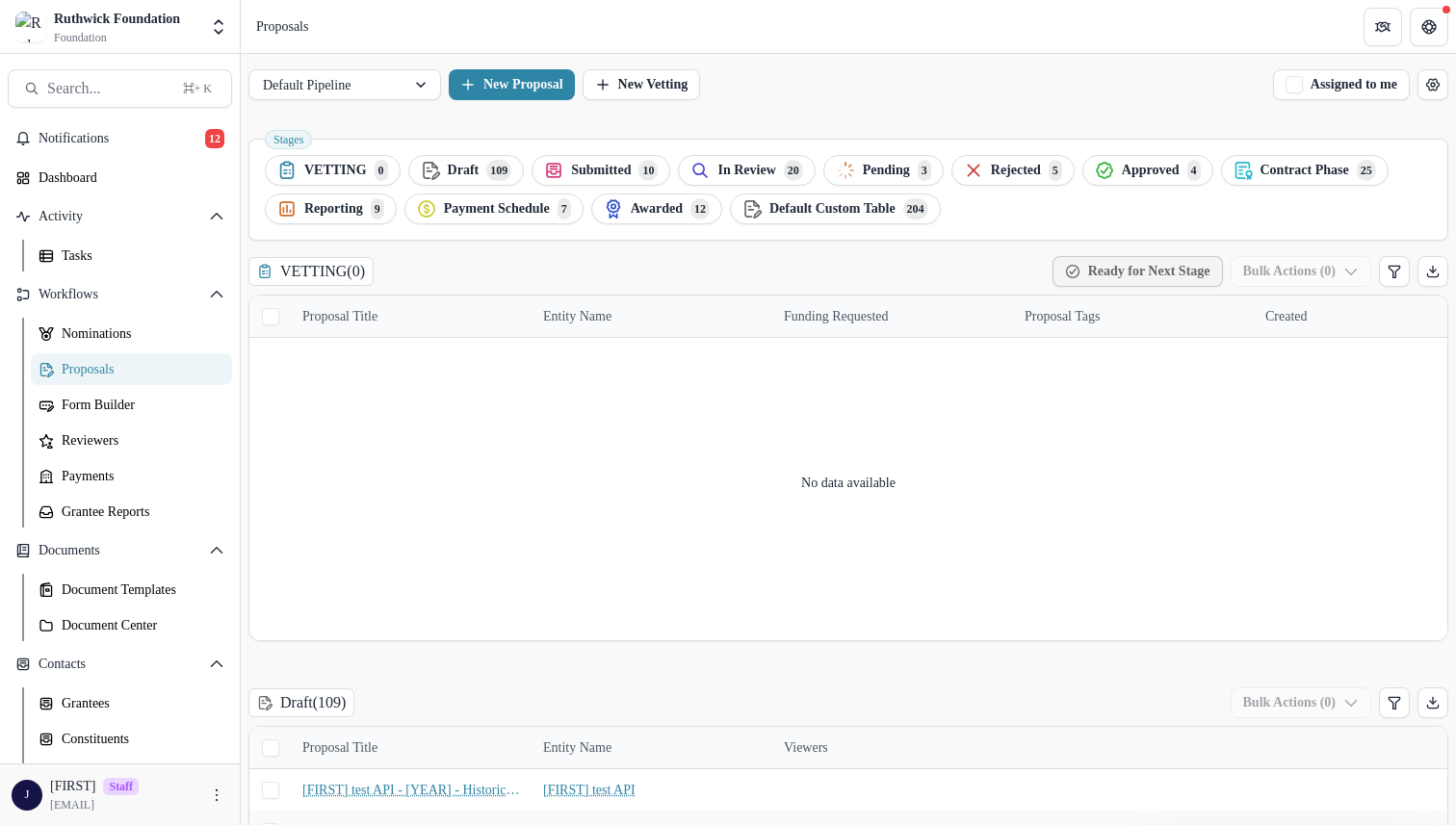 click on "Proposals" at bounding box center (139, 369) 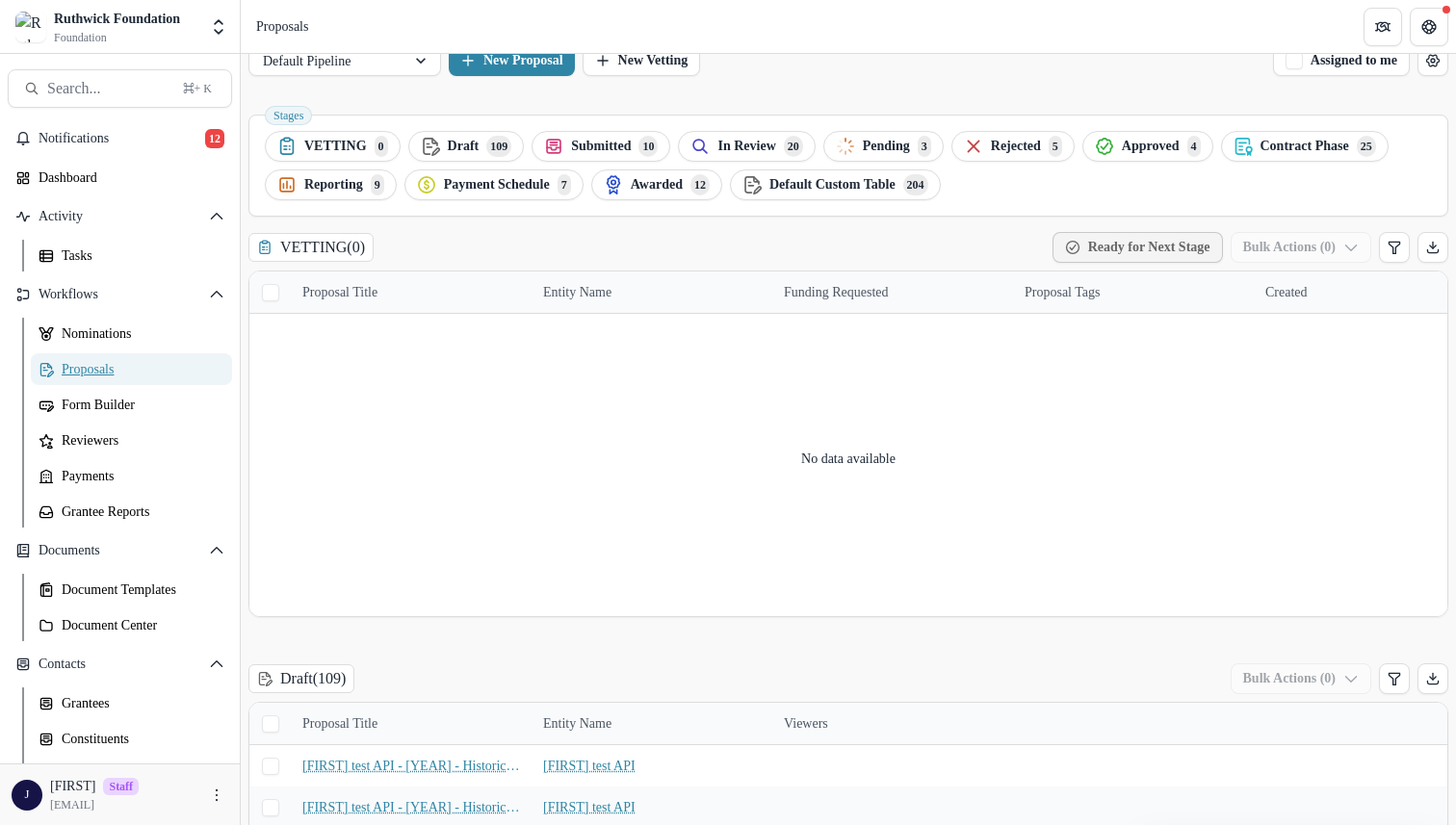 scroll, scrollTop: 0, scrollLeft: 0, axis: both 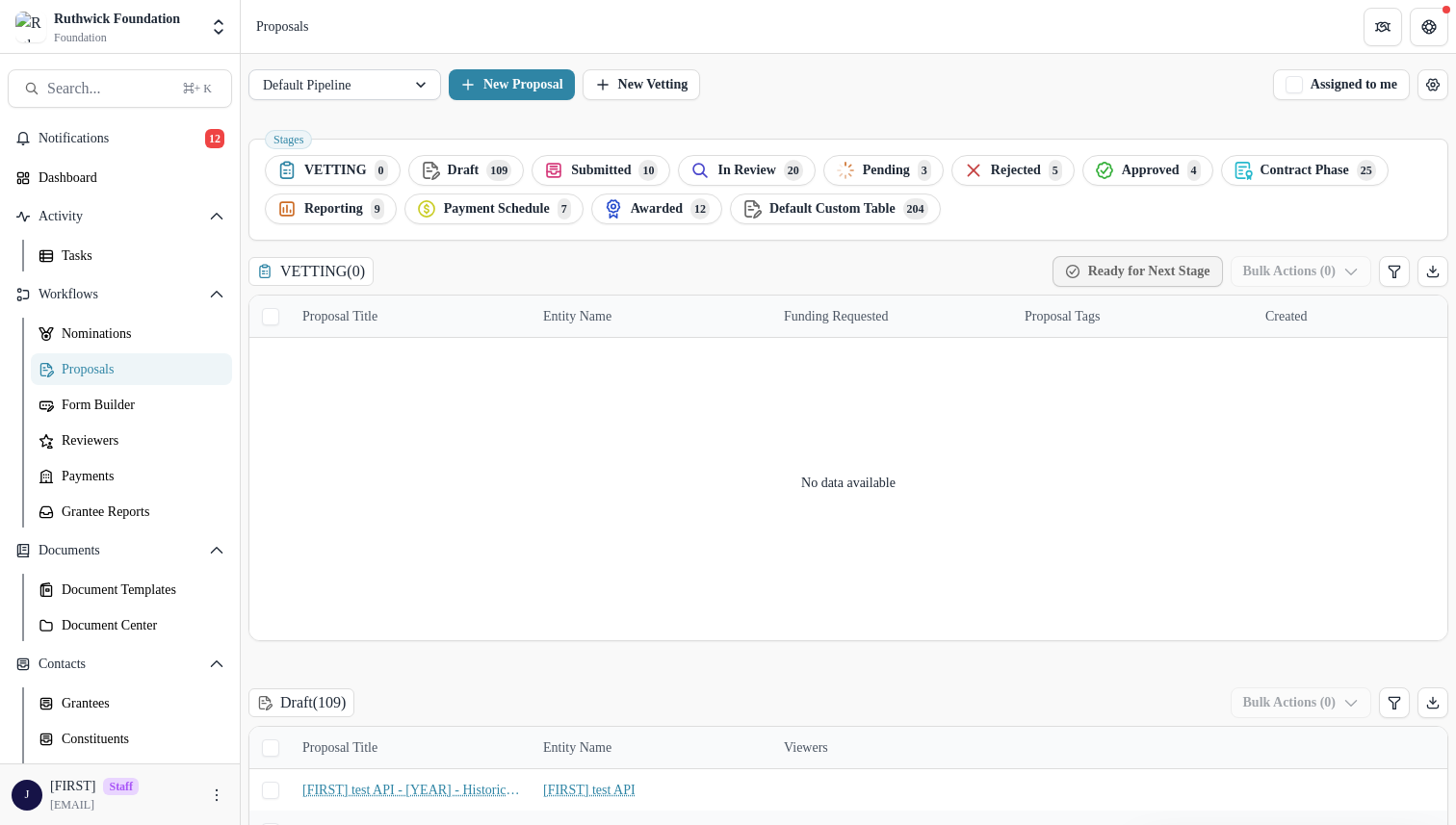 click on "Default Pipeline" at bounding box center (327, 85) 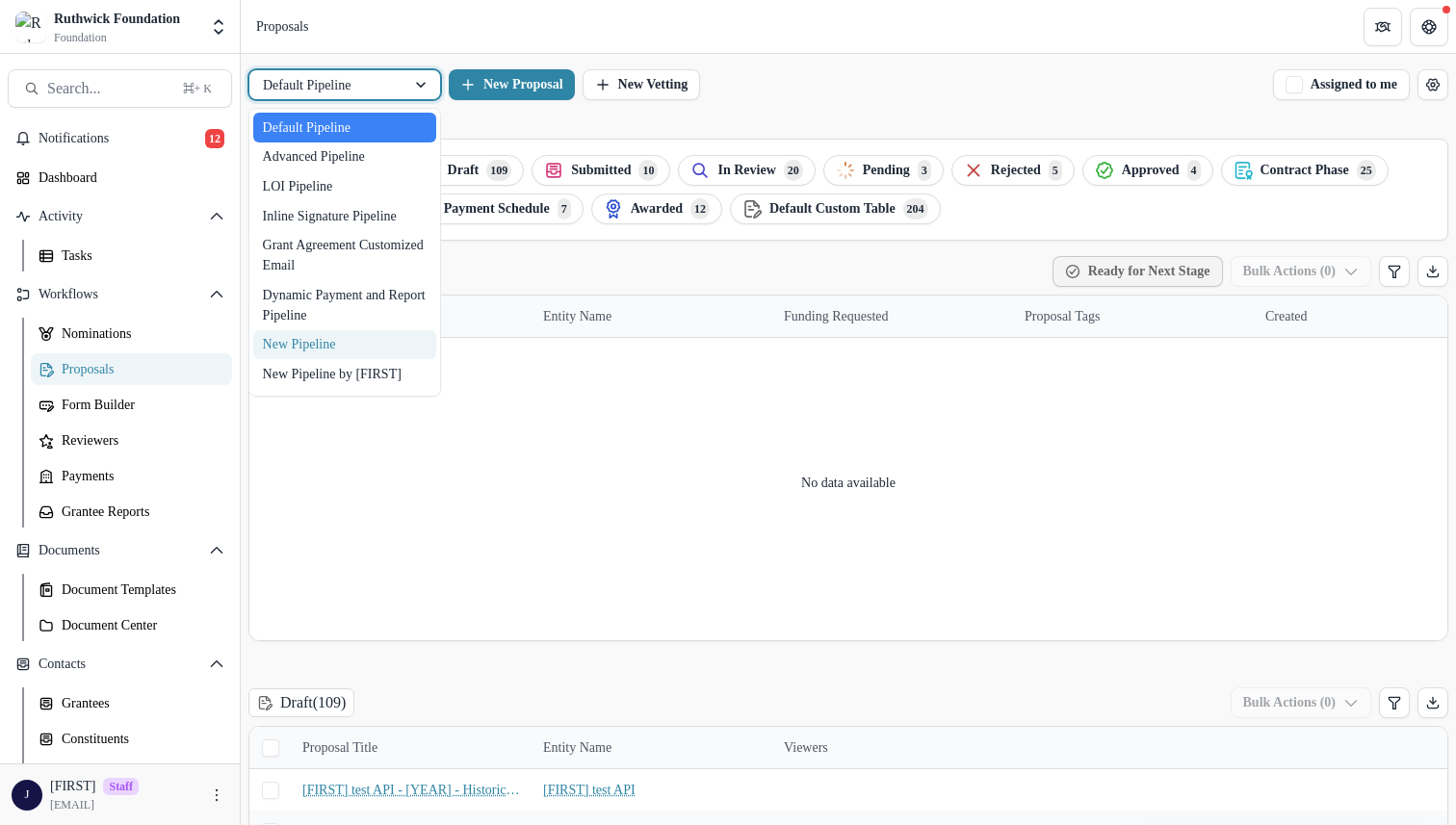 scroll, scrollTop: 56, scrollLeft: 0, axis: vertical 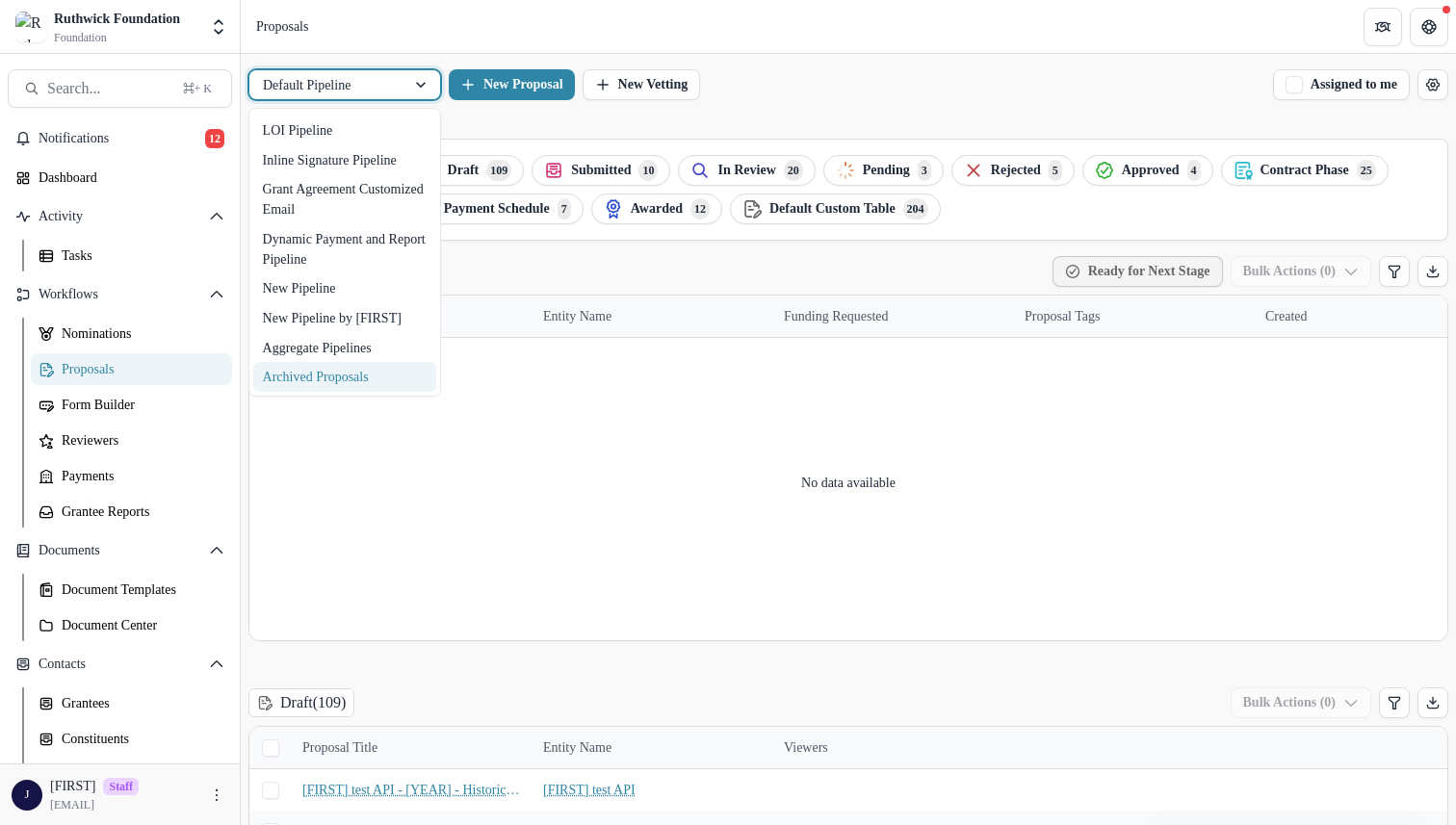 click on "Archived Proposals" at bounding box center (345, 376) 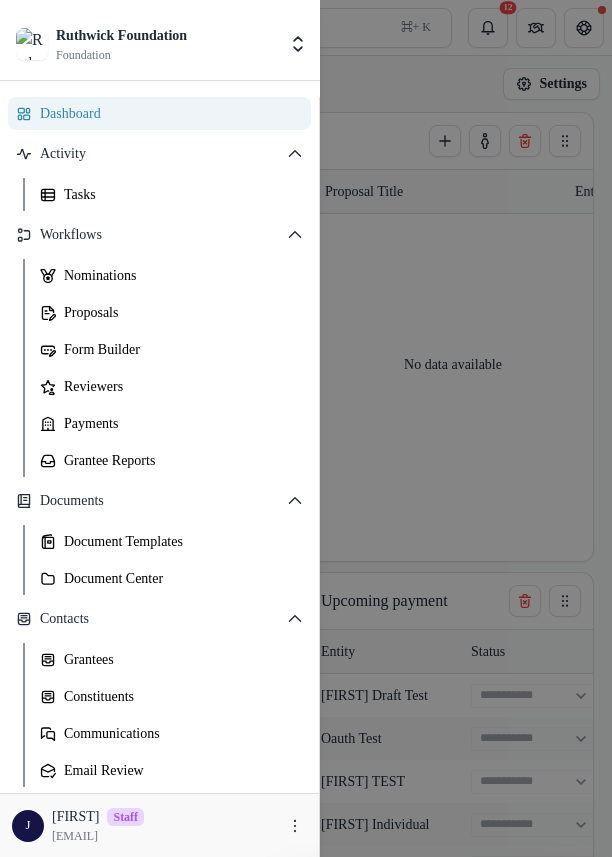 scroll, scrollTop: 0, scrollLeft: 0, axis: both 